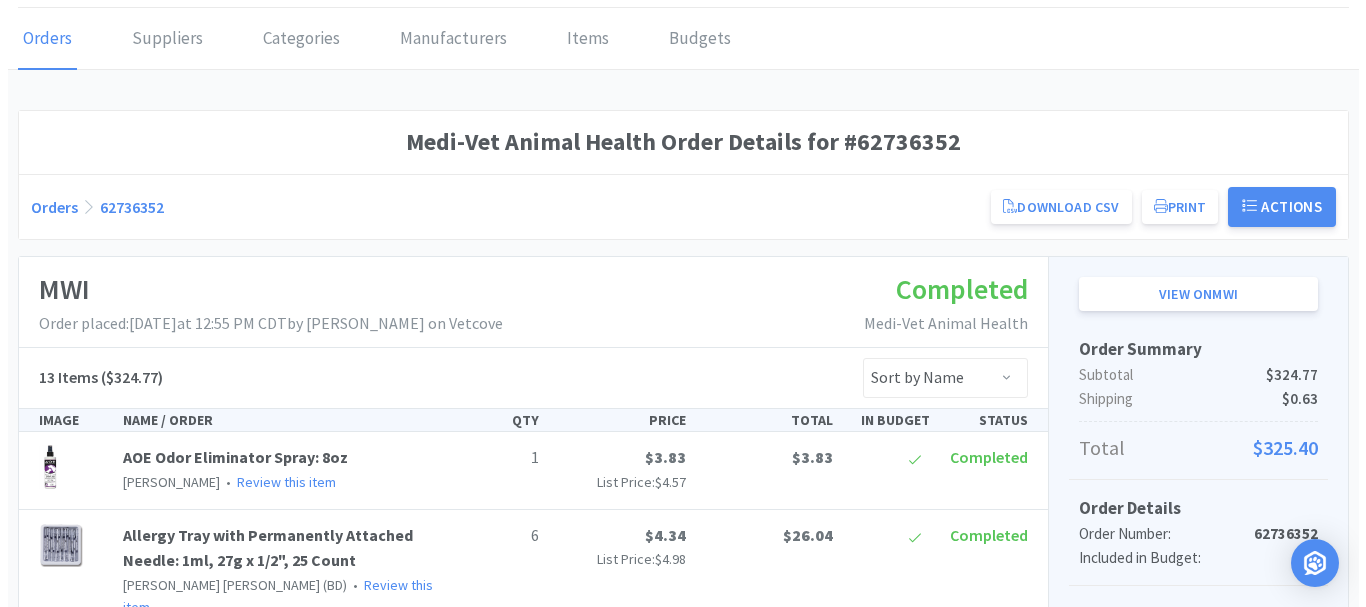 scroll, scrollTop: 0, scrollLeft: 0, axis: both 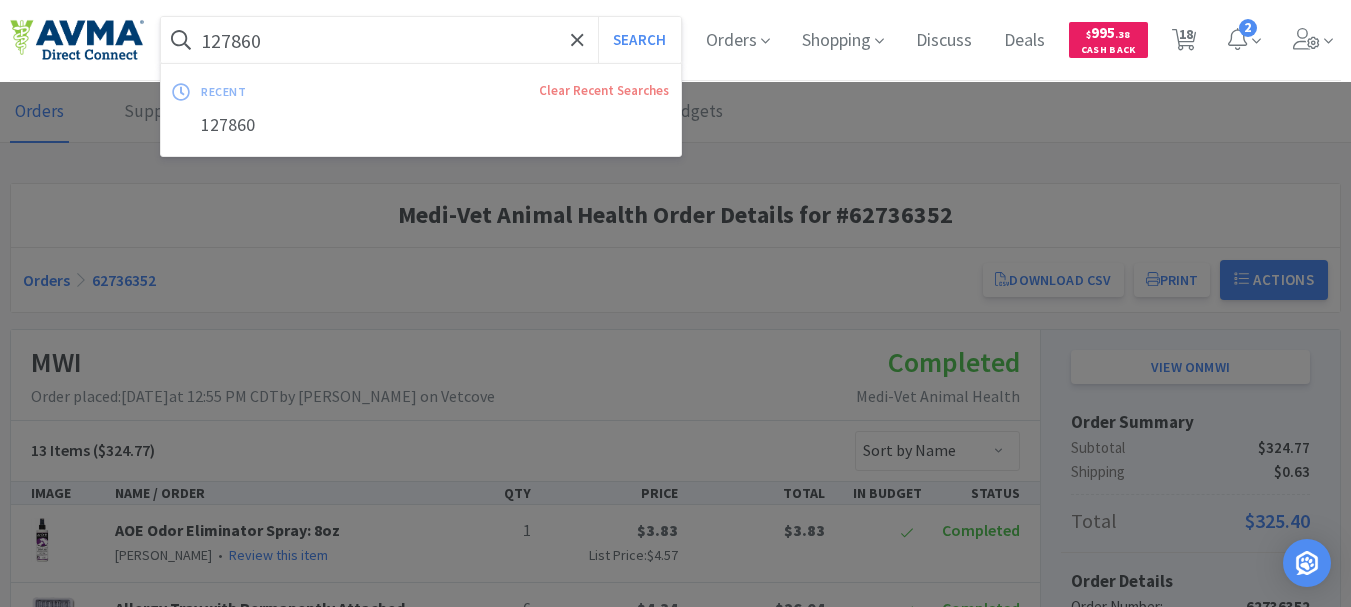 click on "127860" at bounding box center (421, 40) 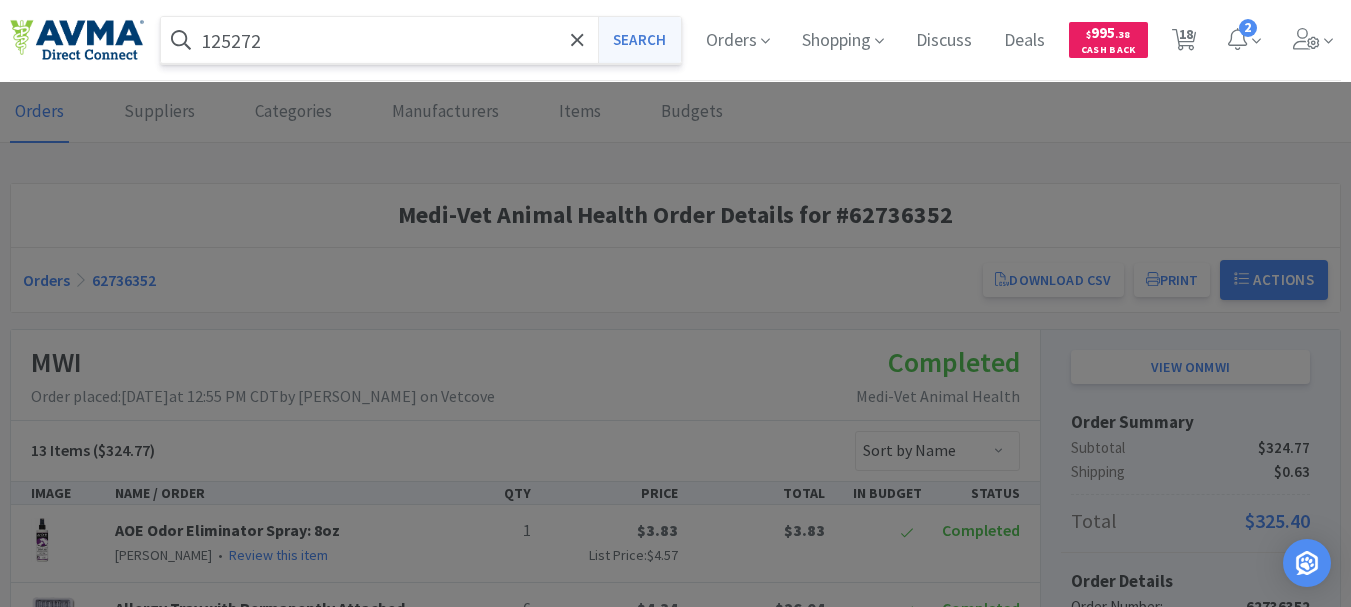 type on "125272" 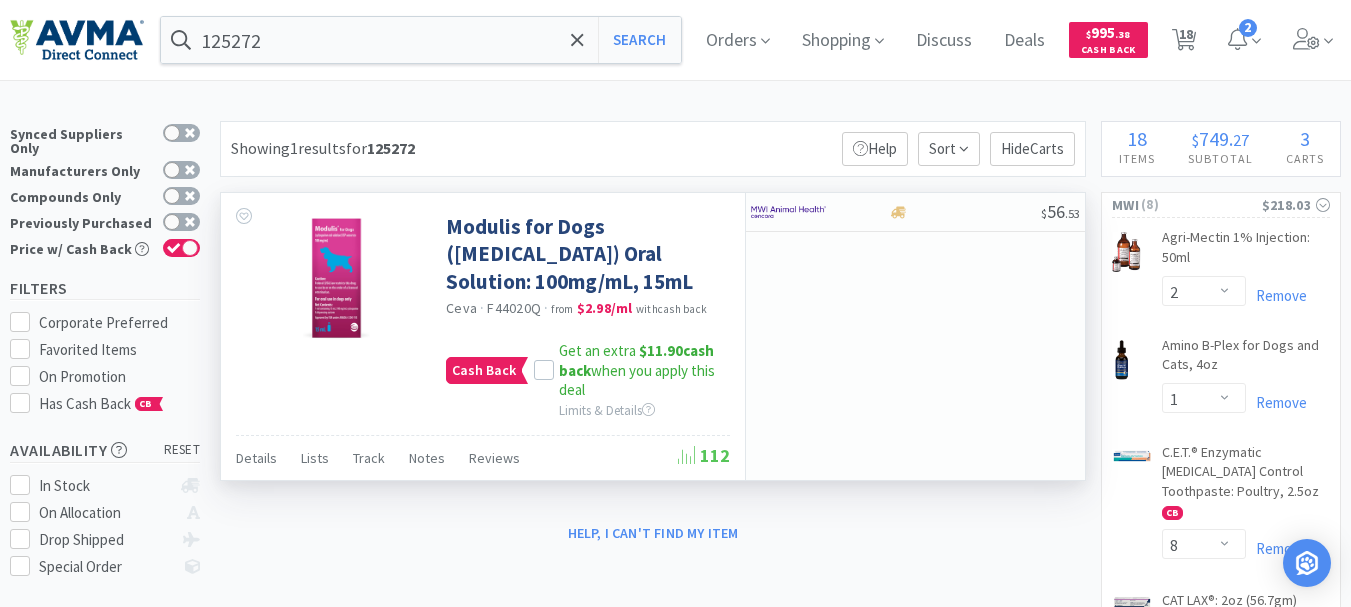 click on "$ 56 . 53" at bounding box center (915, 336) 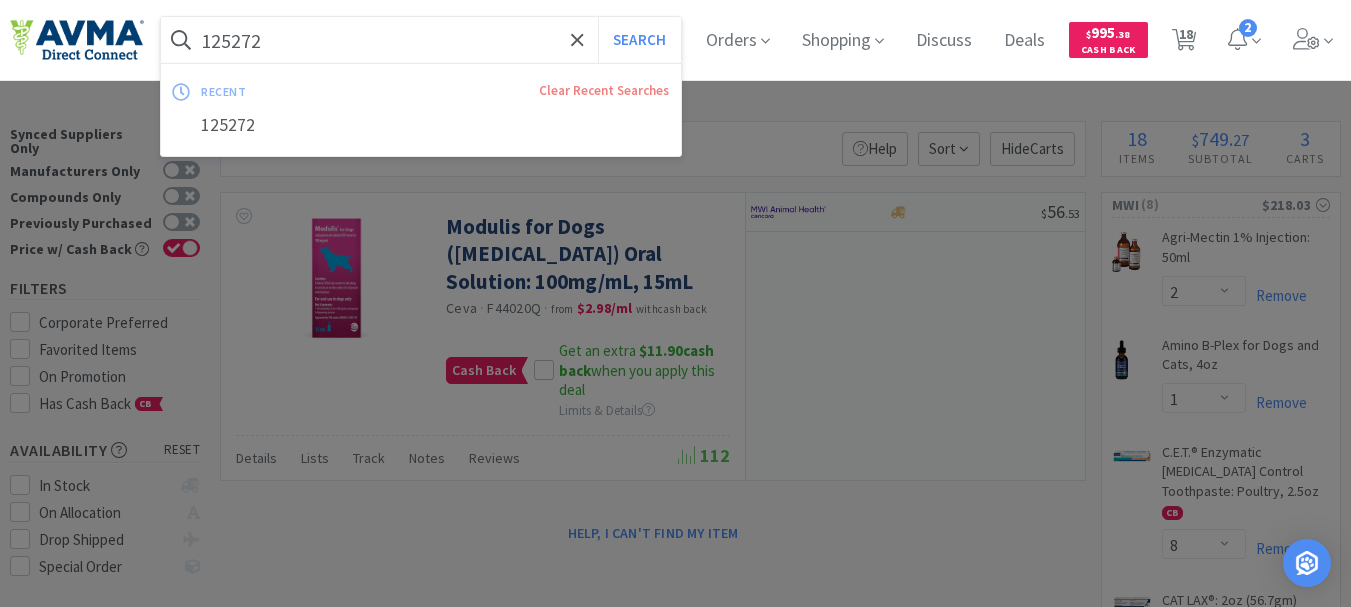 click on "125272" at bounding box center [421, 40] 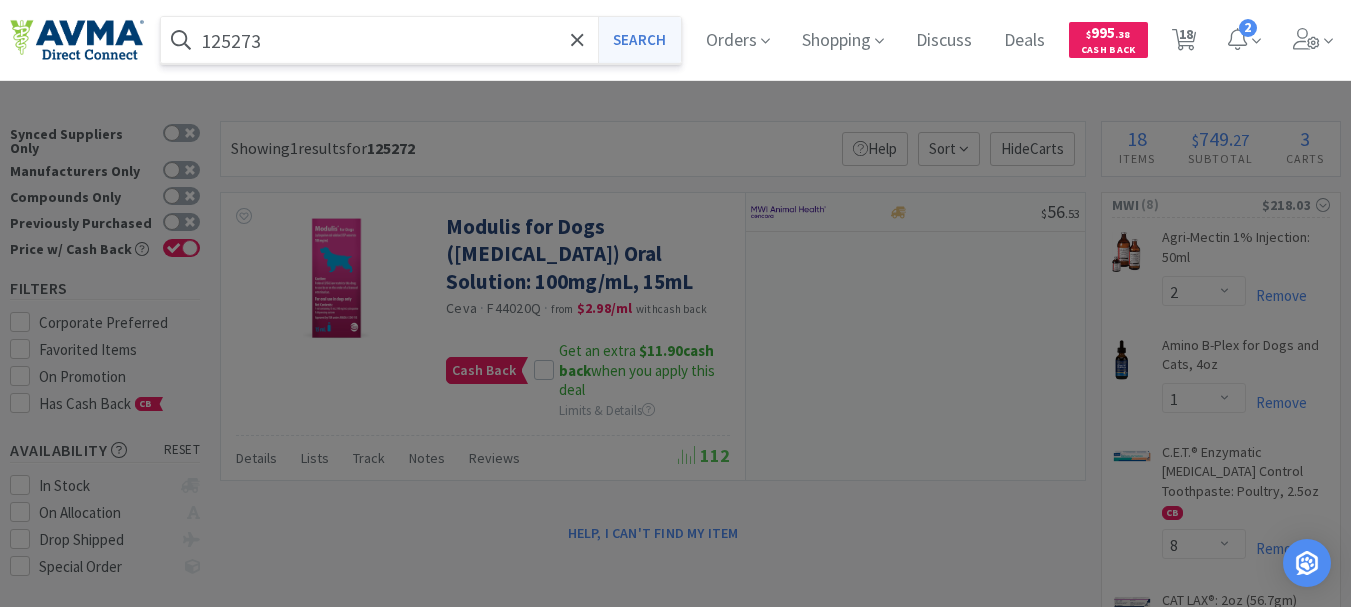 type on "125273" 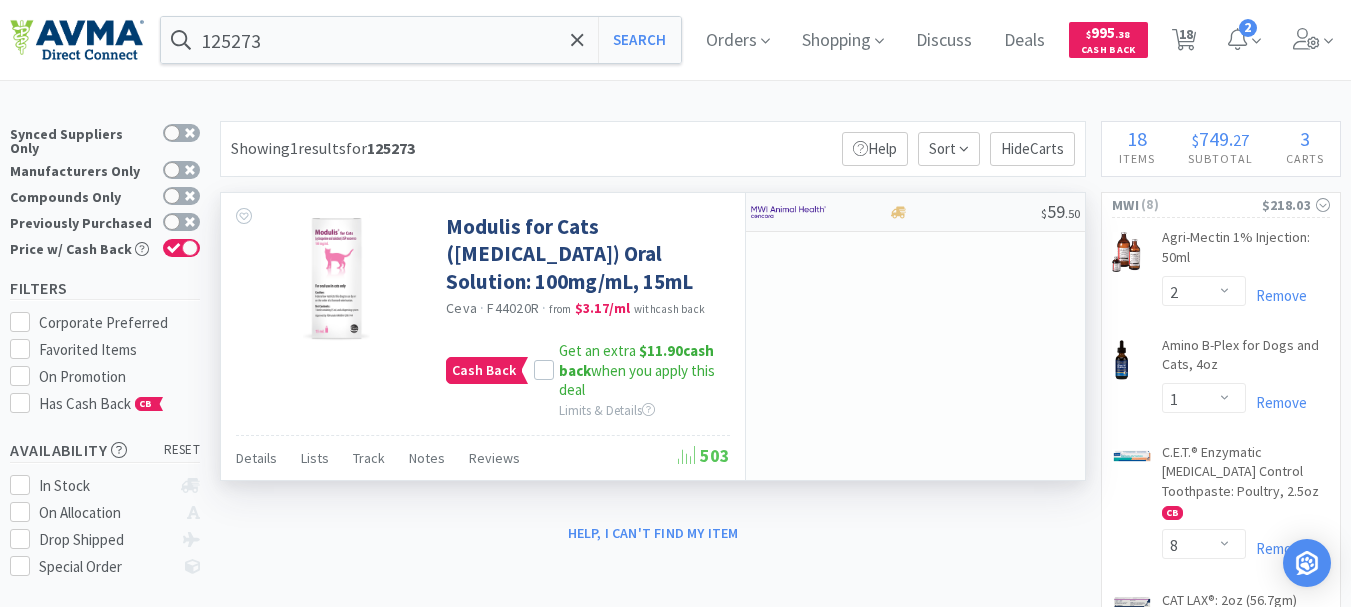 click at bounding box center (788, 212) 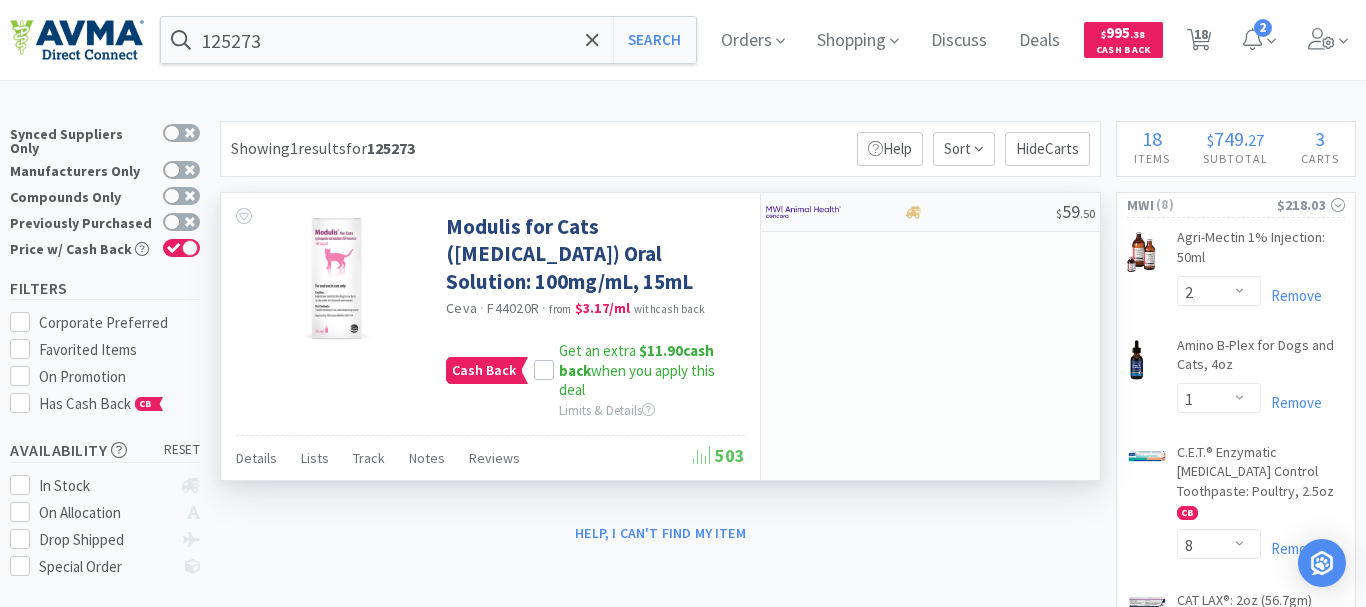 select on "1" 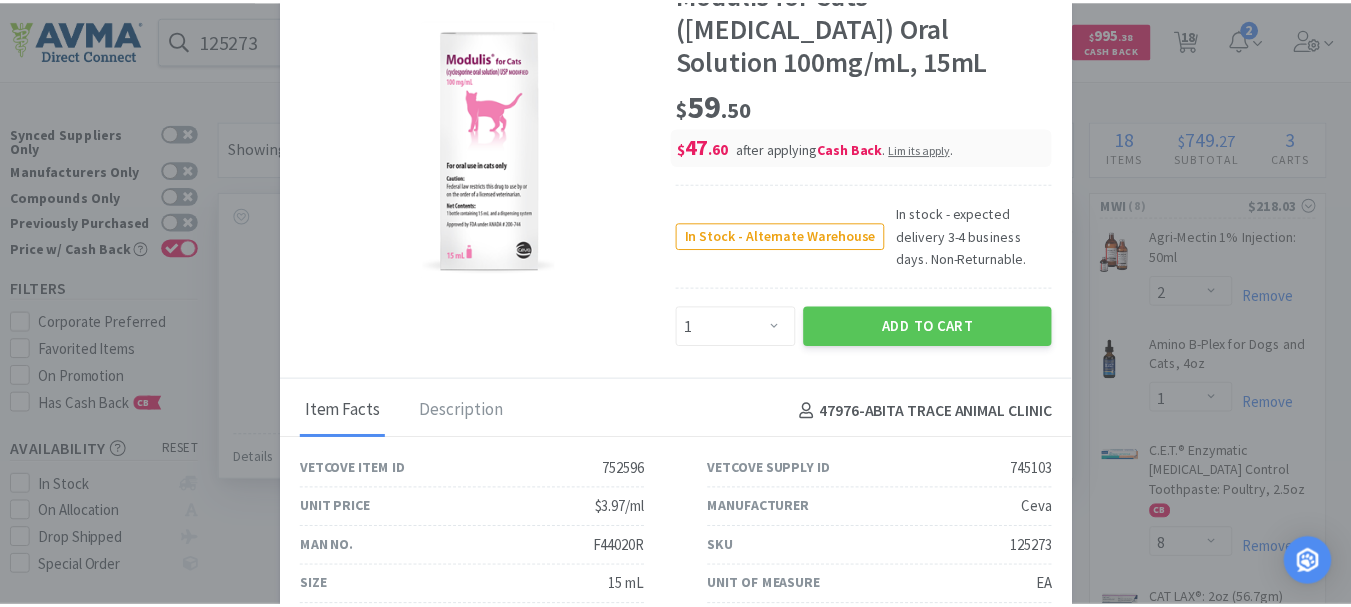 scroll, scrollTop: 100, scrollLeft: 0, axis: vertical 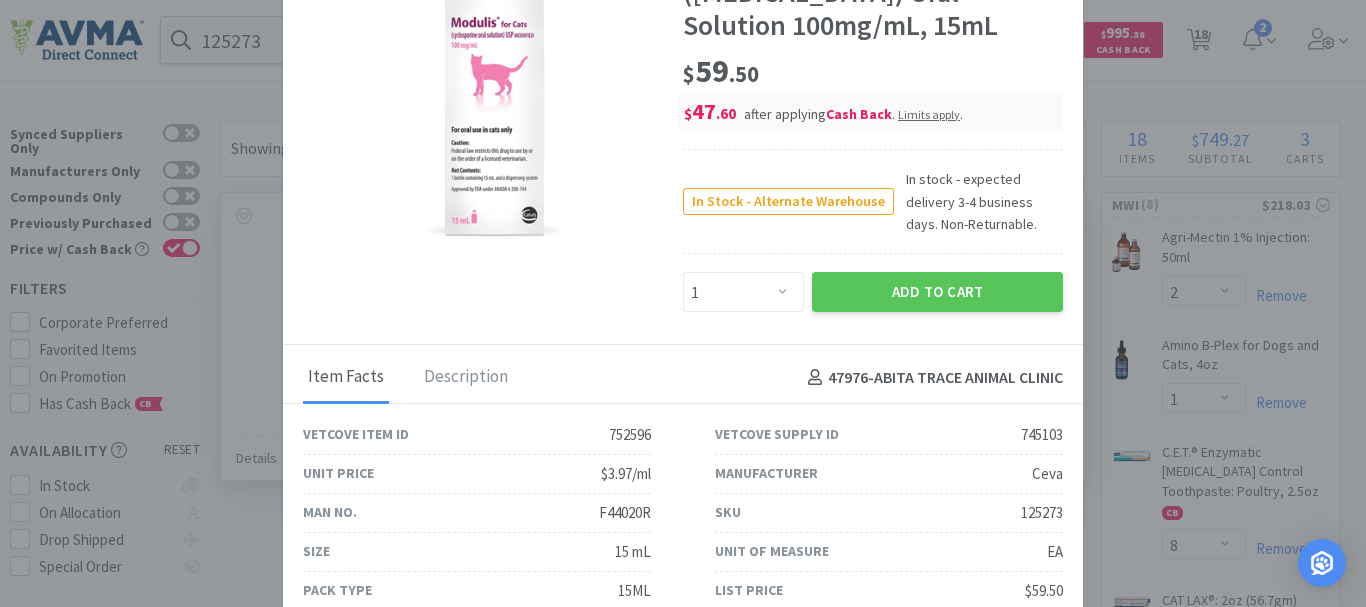 click on "125273" at bounding box center [1042, 513] 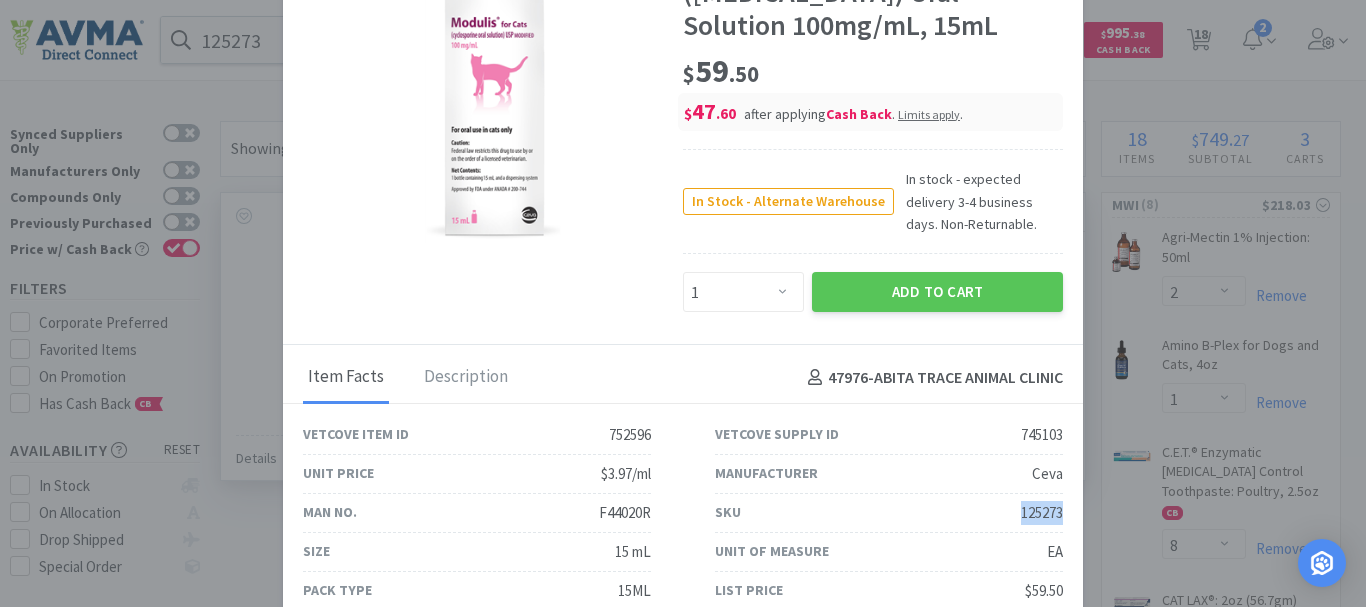 click on "125273" at bounding box center (1042, 513) 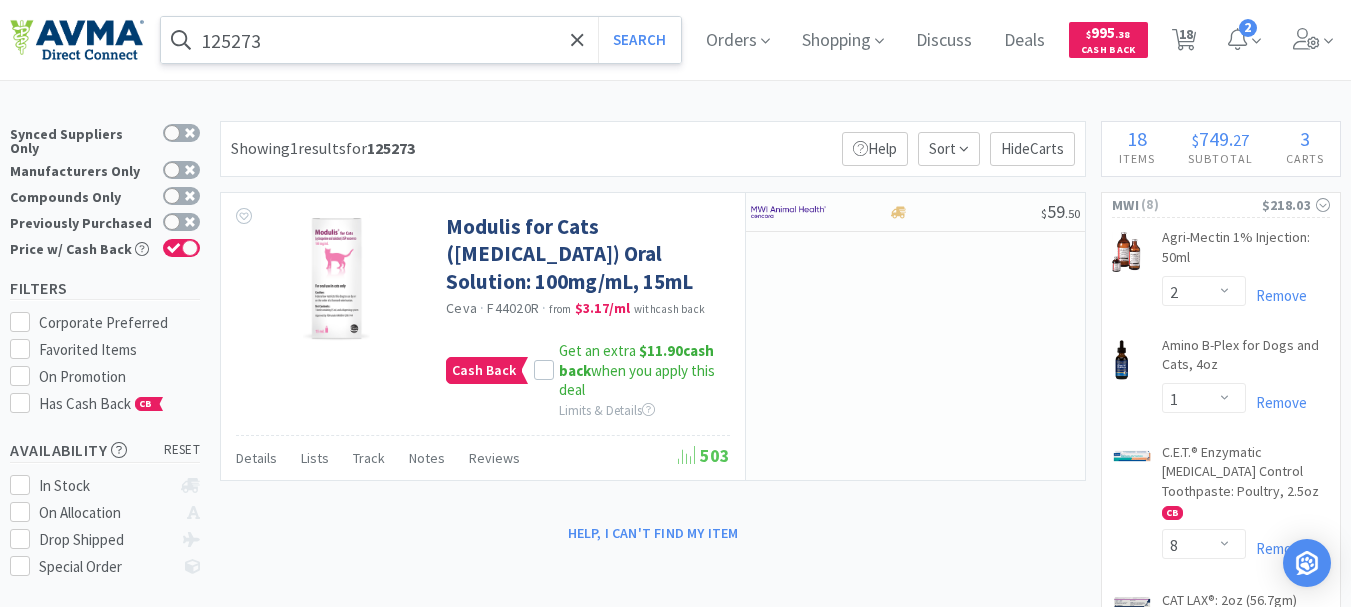click on "125273" at bounding box center (421, 40) 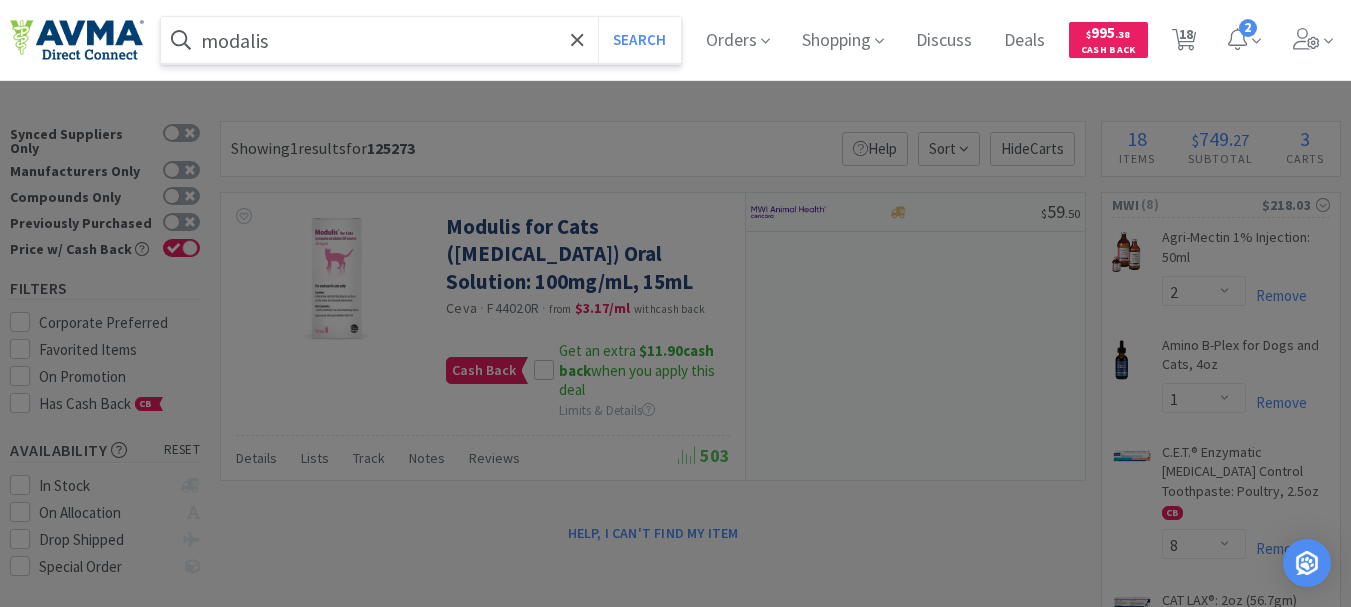 click on "Search" at bounding box center [639, 40] 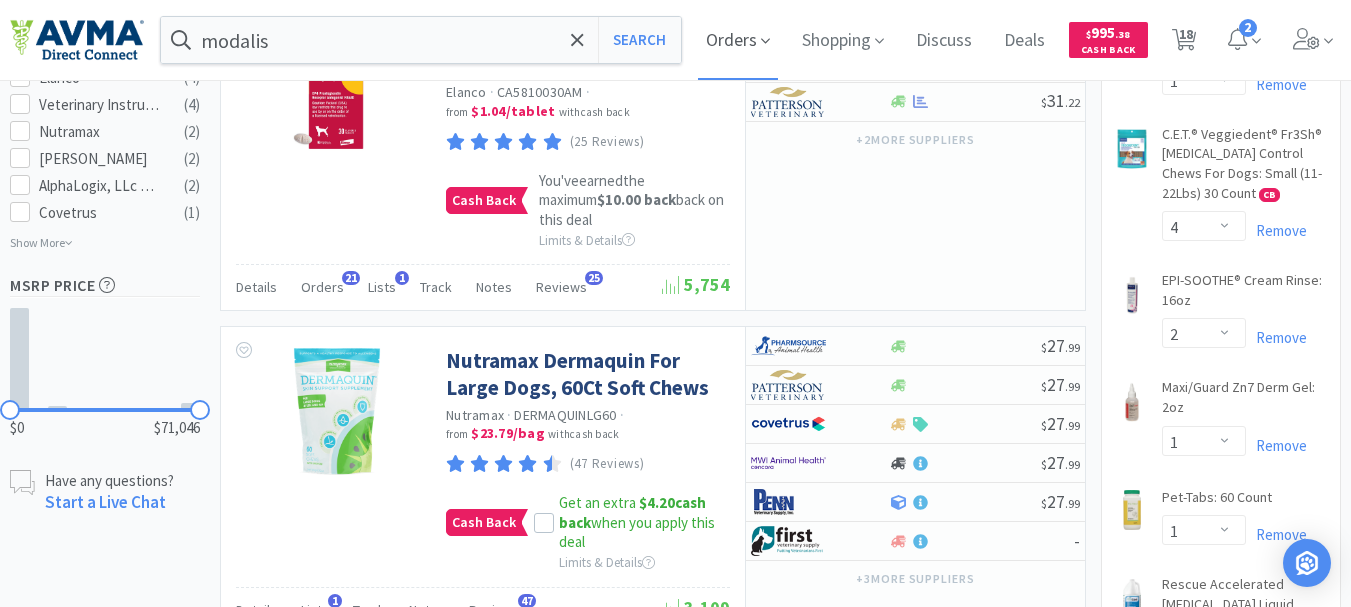 scroll, scrollTop: 1400, scrollLeft: 0, axis: vertical 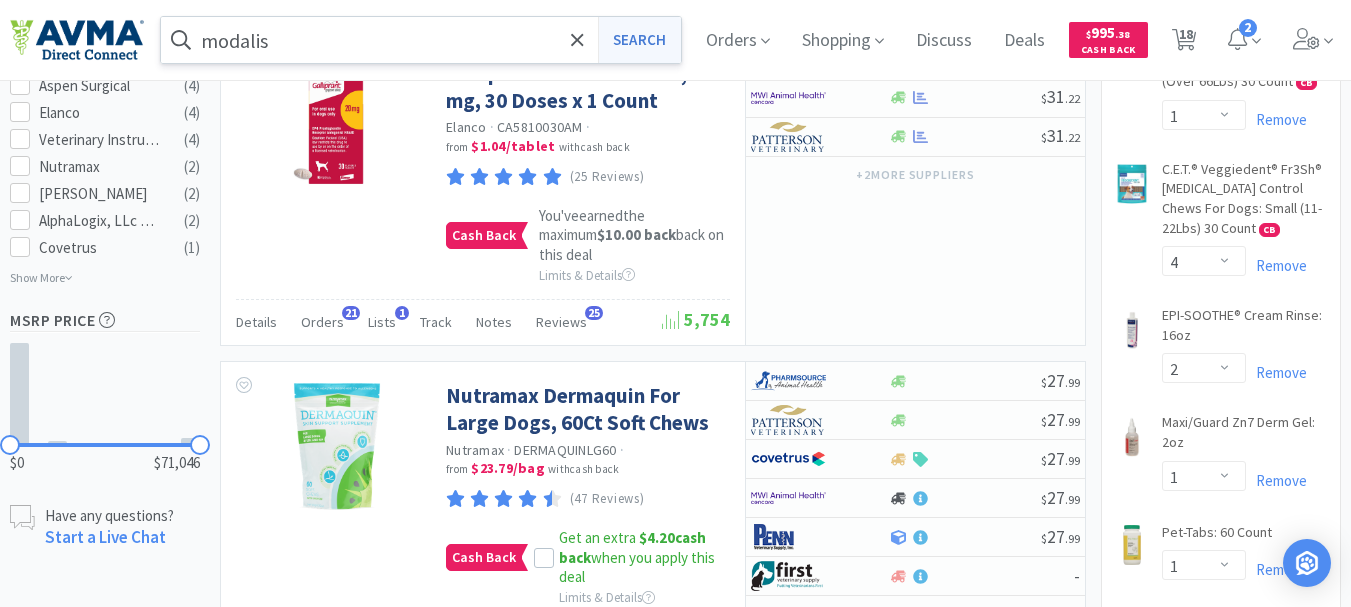 click on "Search" at bounding box center [639, 40] 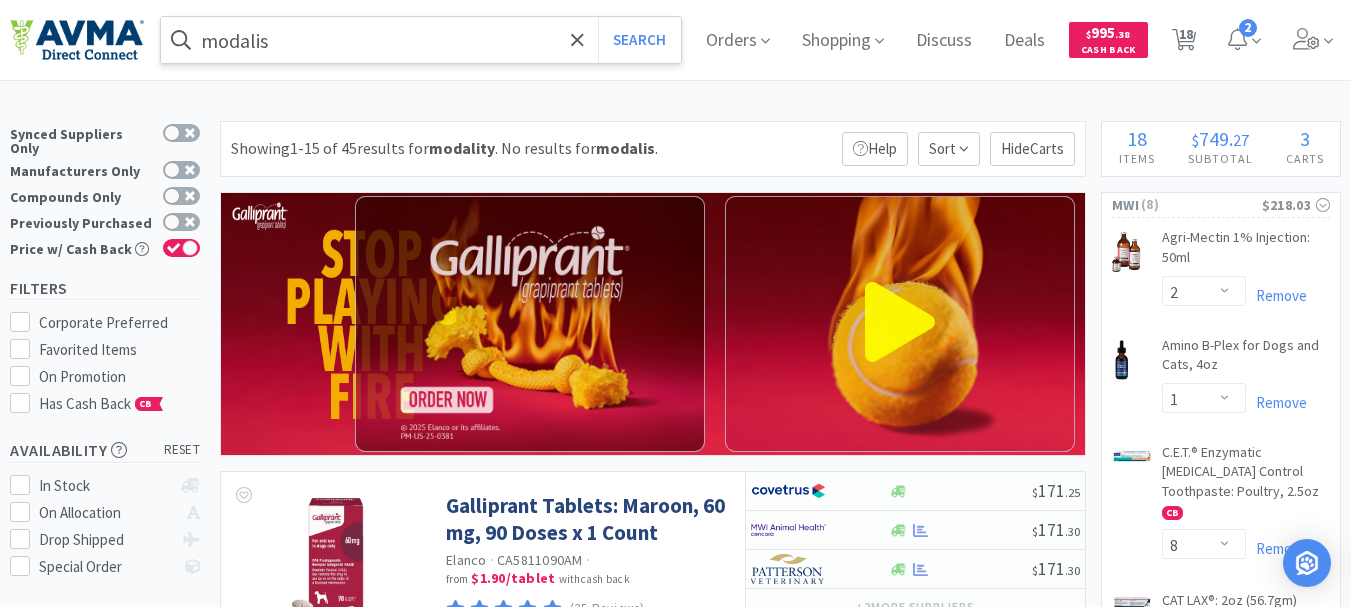 click on "modalis" at bounding box center [421, 40] 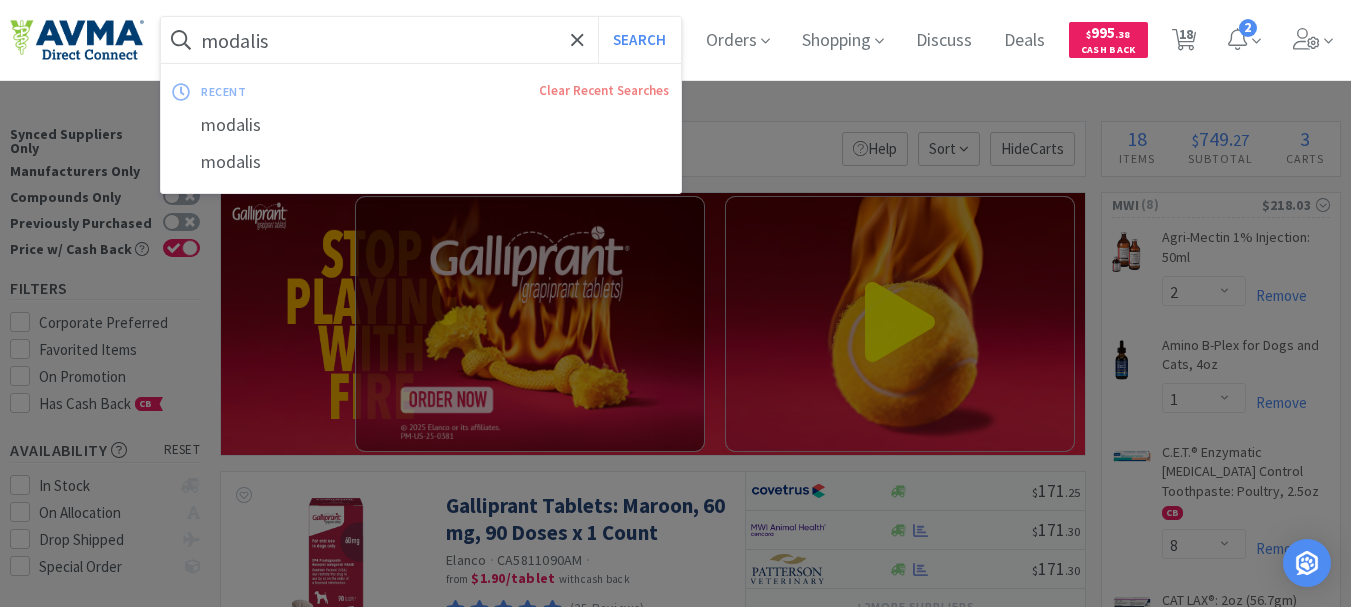 click on "modalis" at bounding box center (421, 40) 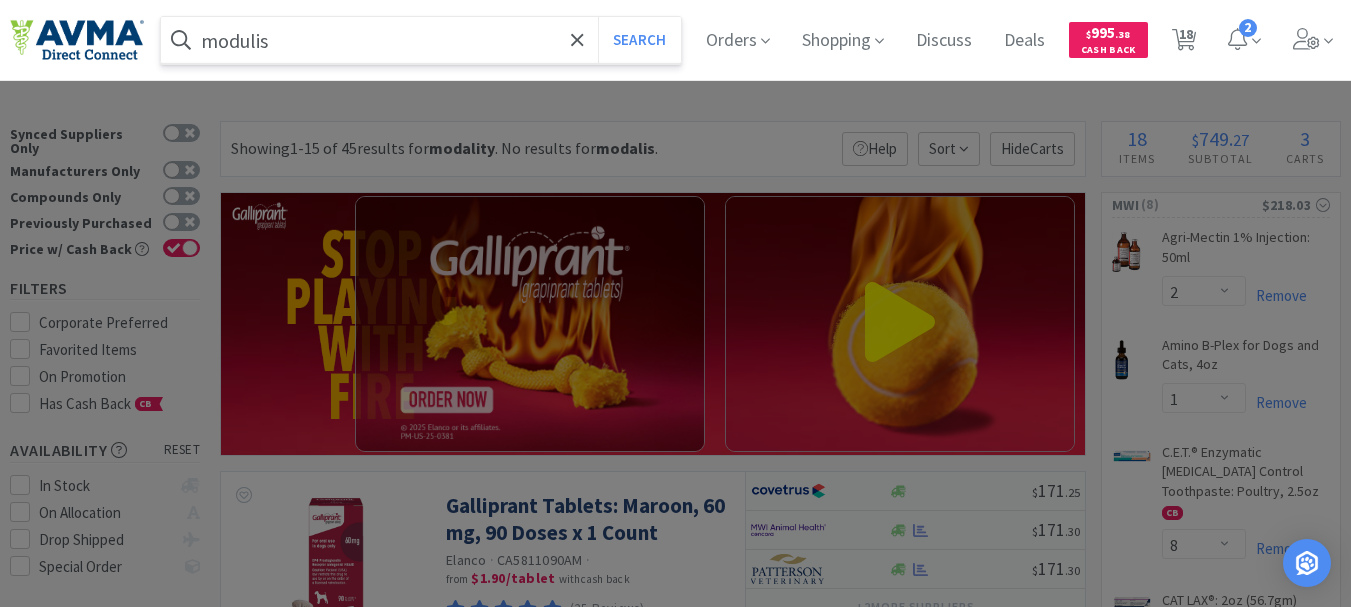 type on "modulis" 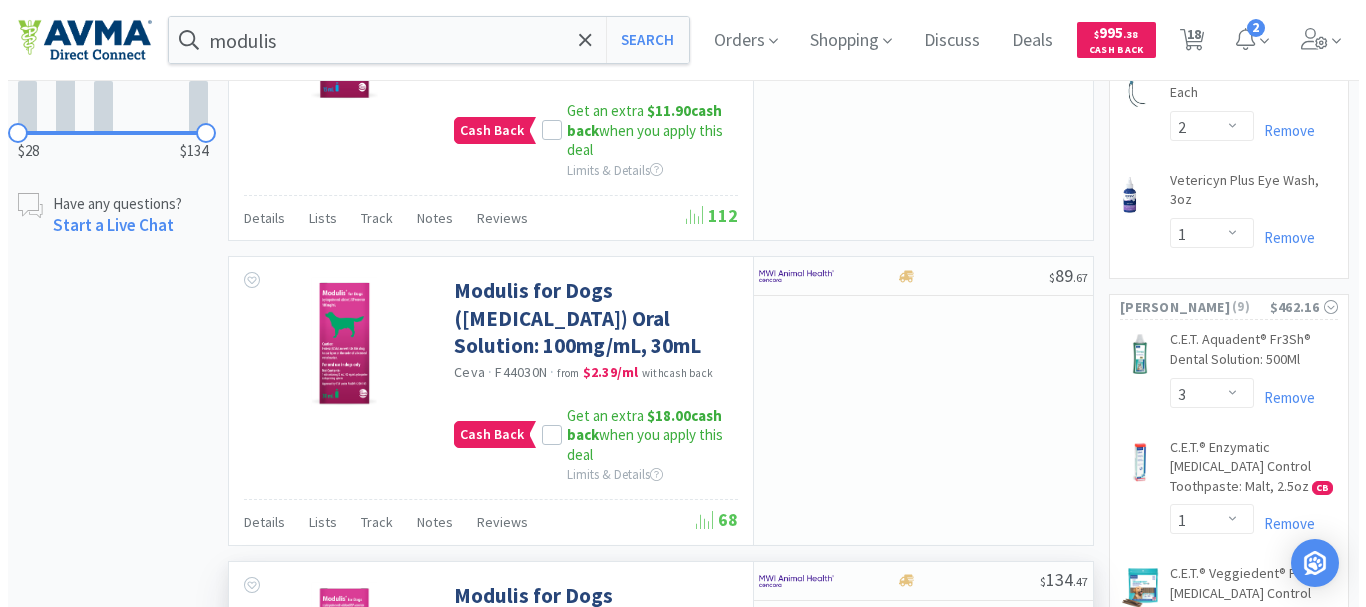scroll, scrollTop: 800, scrollLeft: 0, axis: vertical 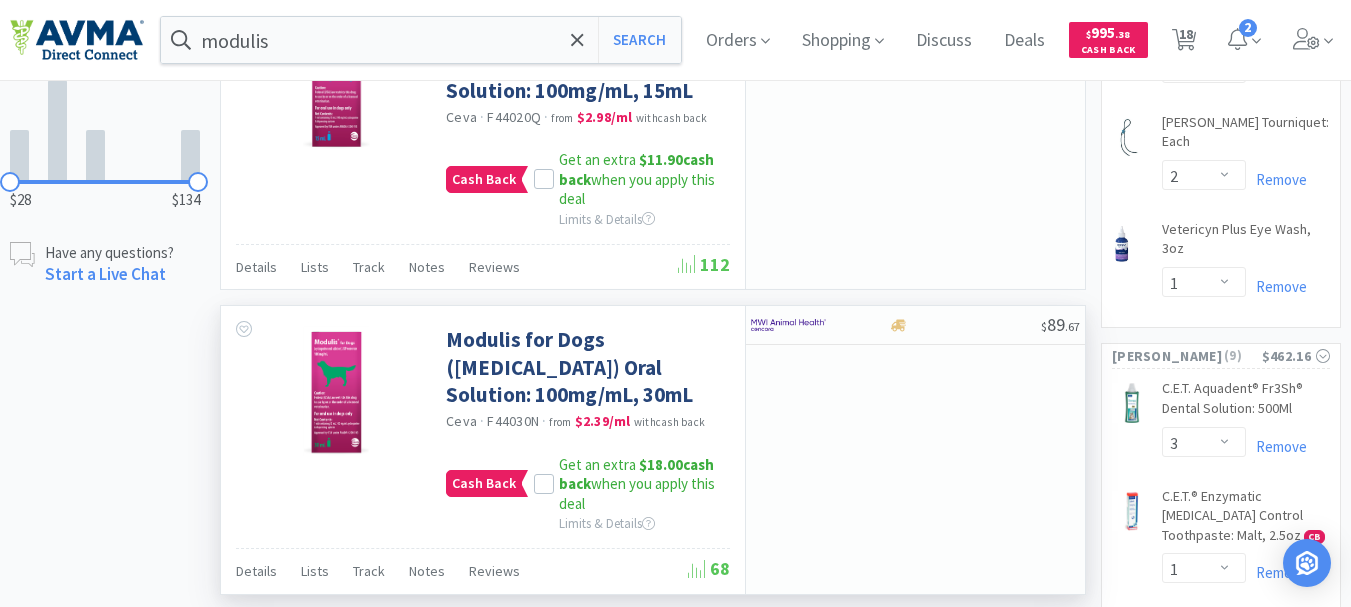 click on "F44030N" at bounding box center [513, 421] 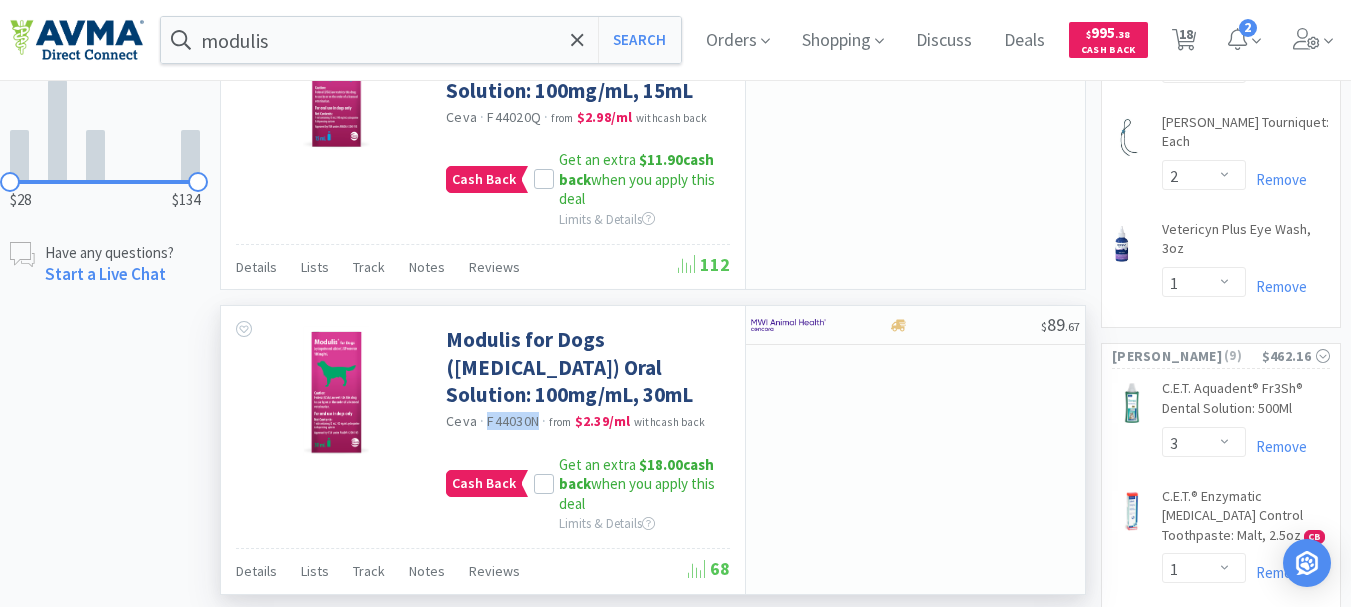 click on "F44030N" at bounding box center (513, 421) 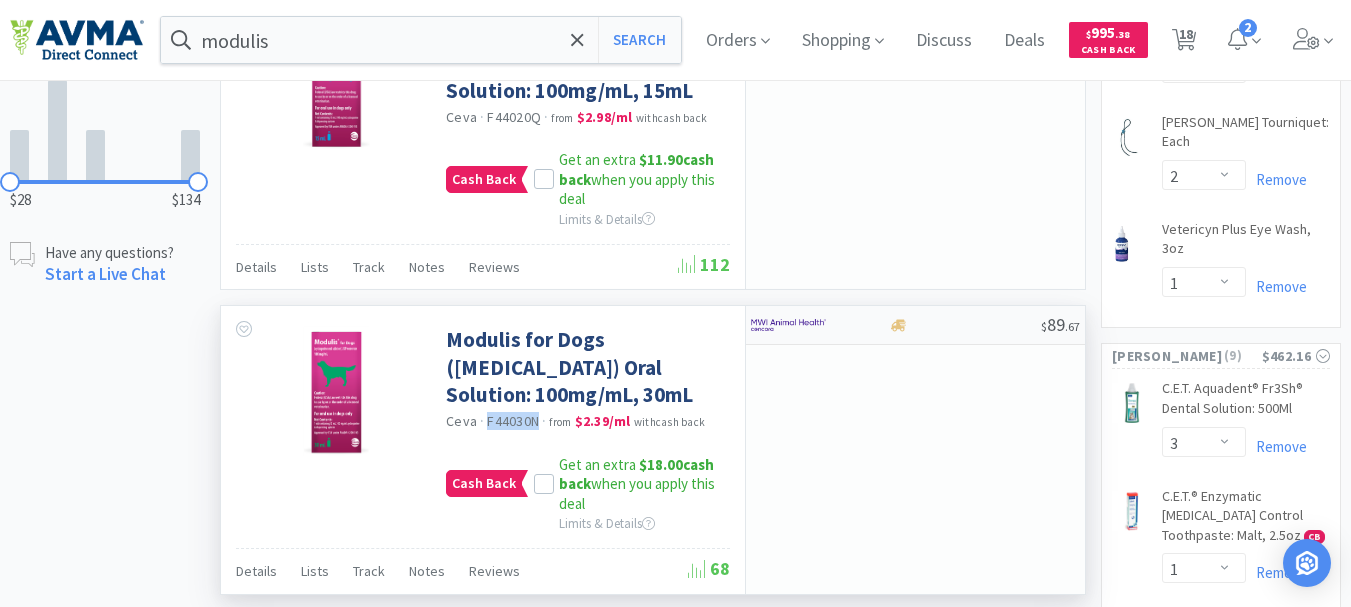click at bounding box center [788, 325] 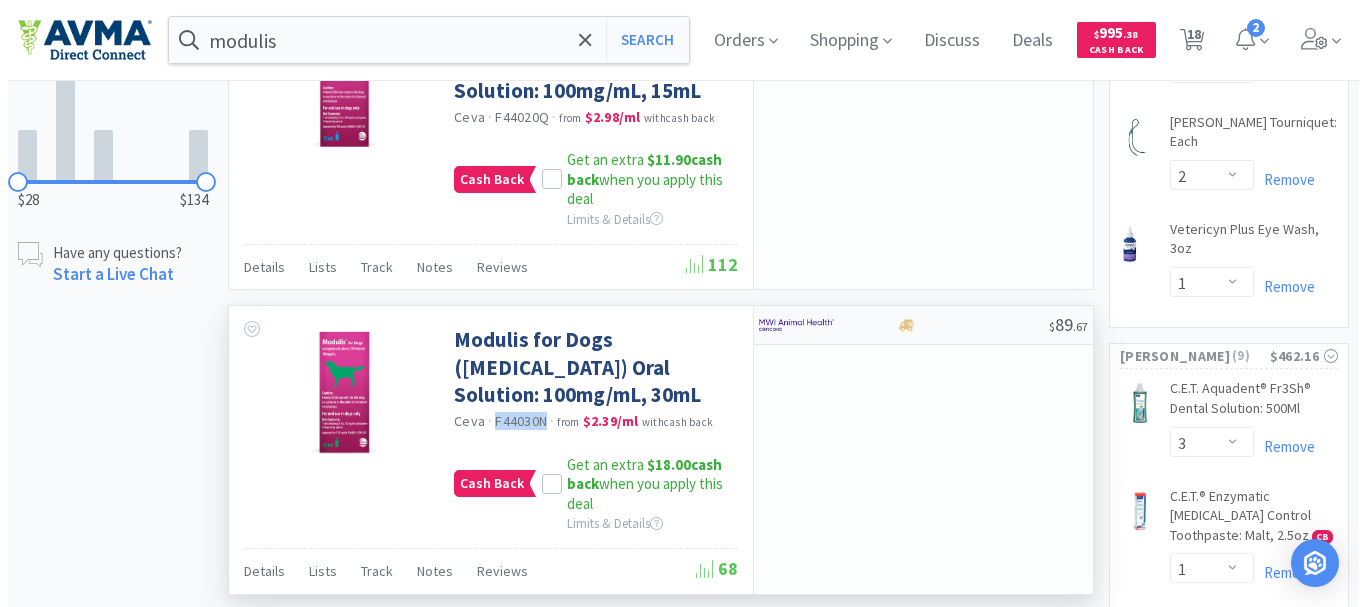 select on "1" 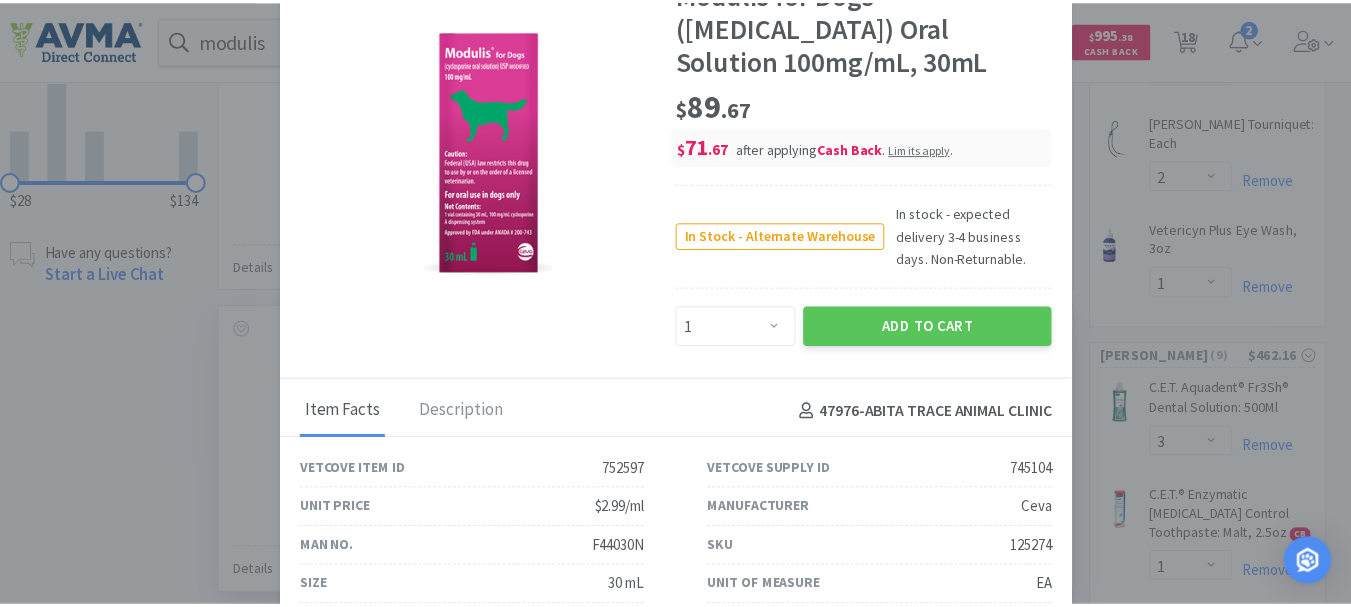 scroll, scrollTop: 116, scrollLeft: 0, axis: vertical 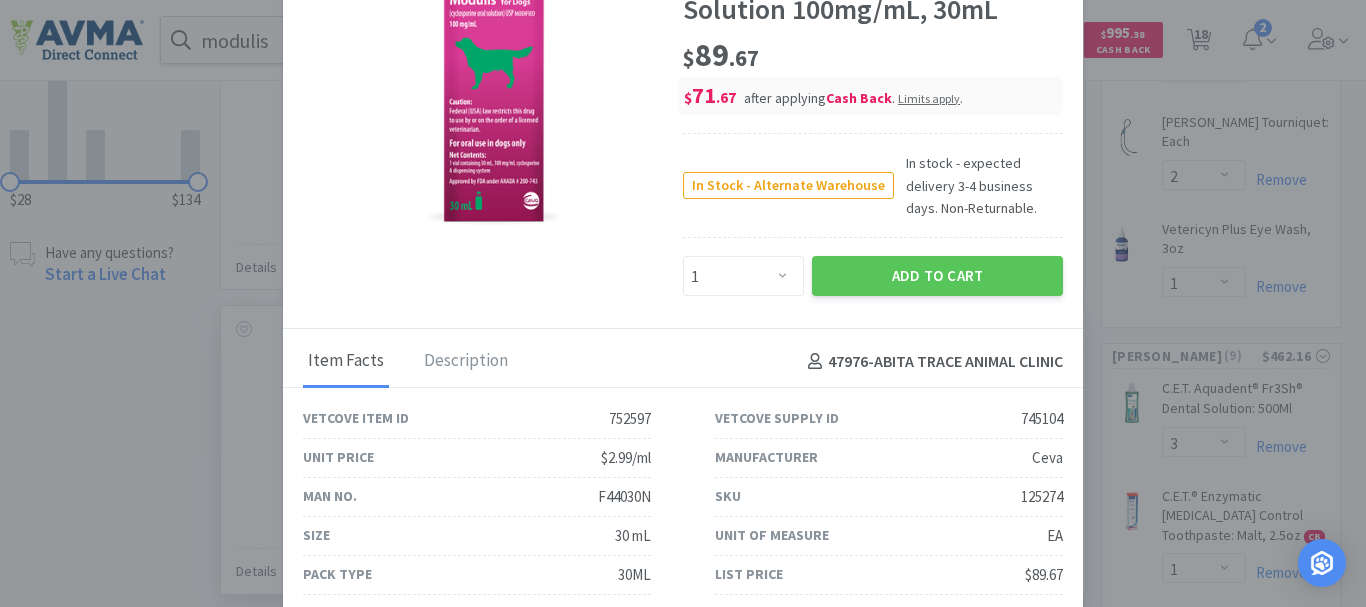 click on "125274" at bounding box center (1042, 497) 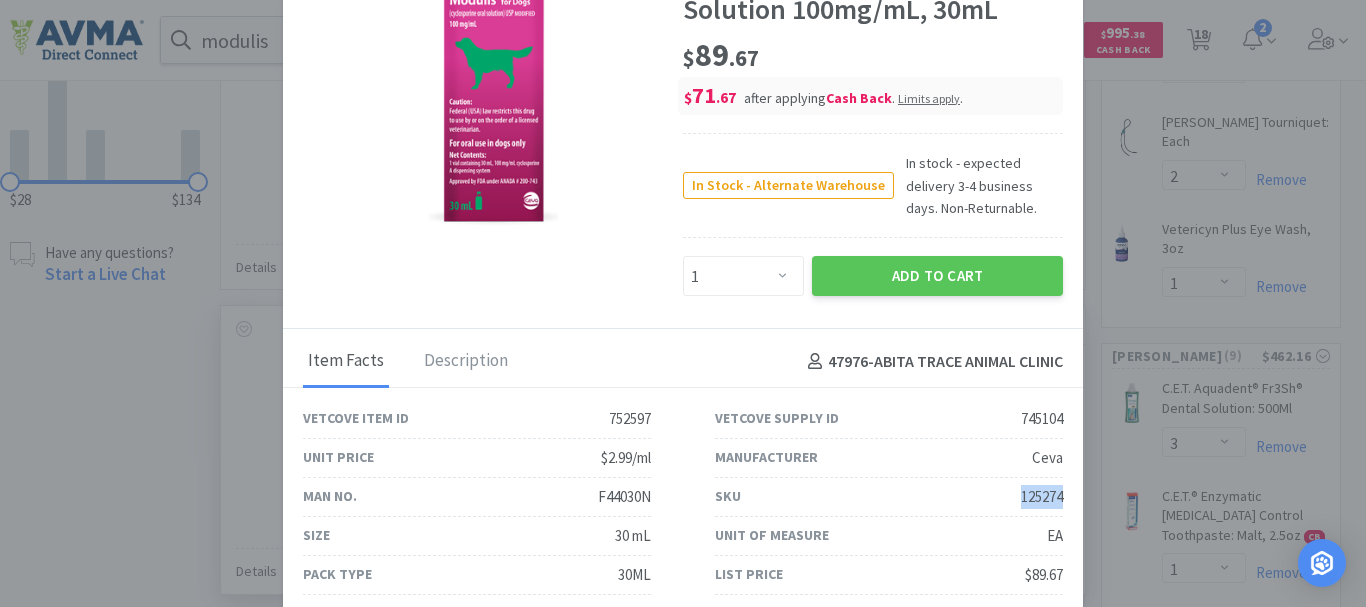 click on "125274" at bounding box center (1042, 497) 